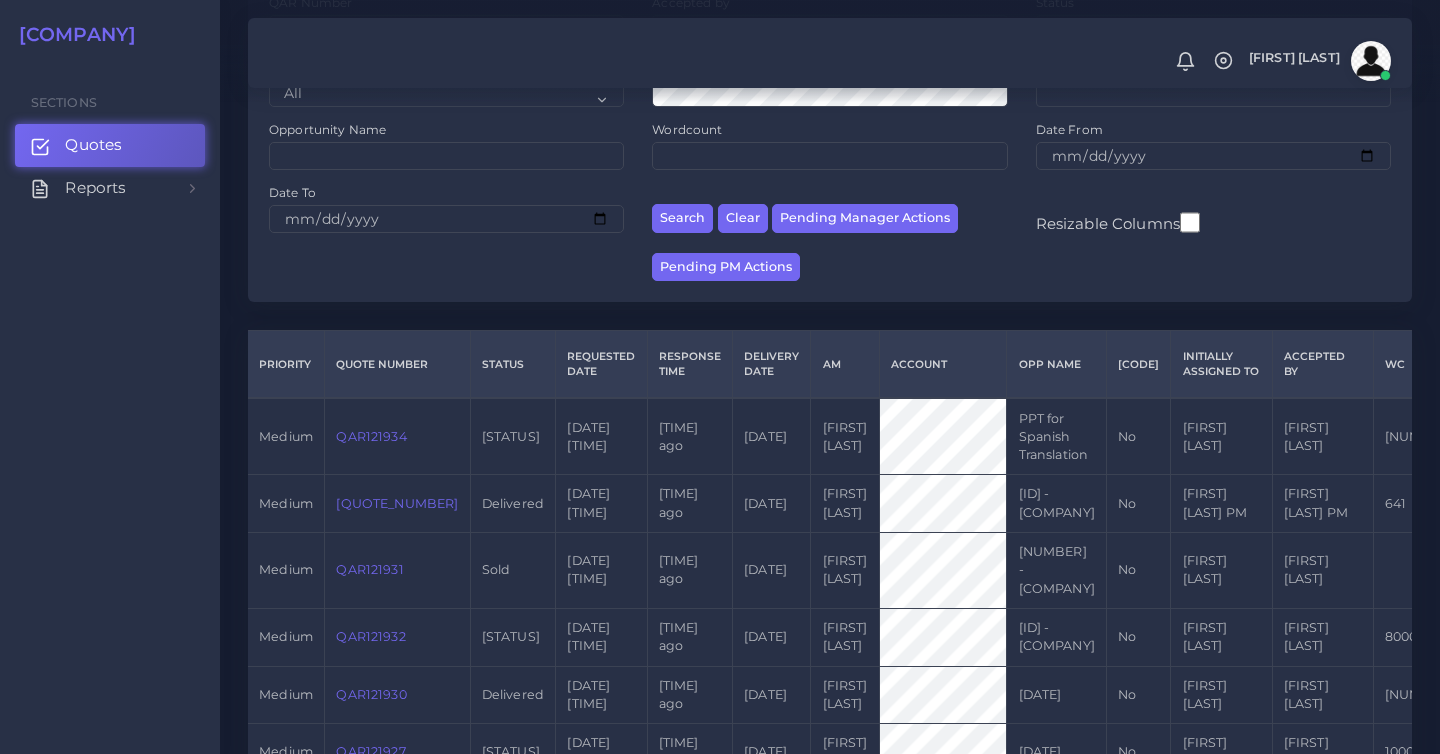 scroll, scrollTop: 0, scrollLeft: 0, axis: both 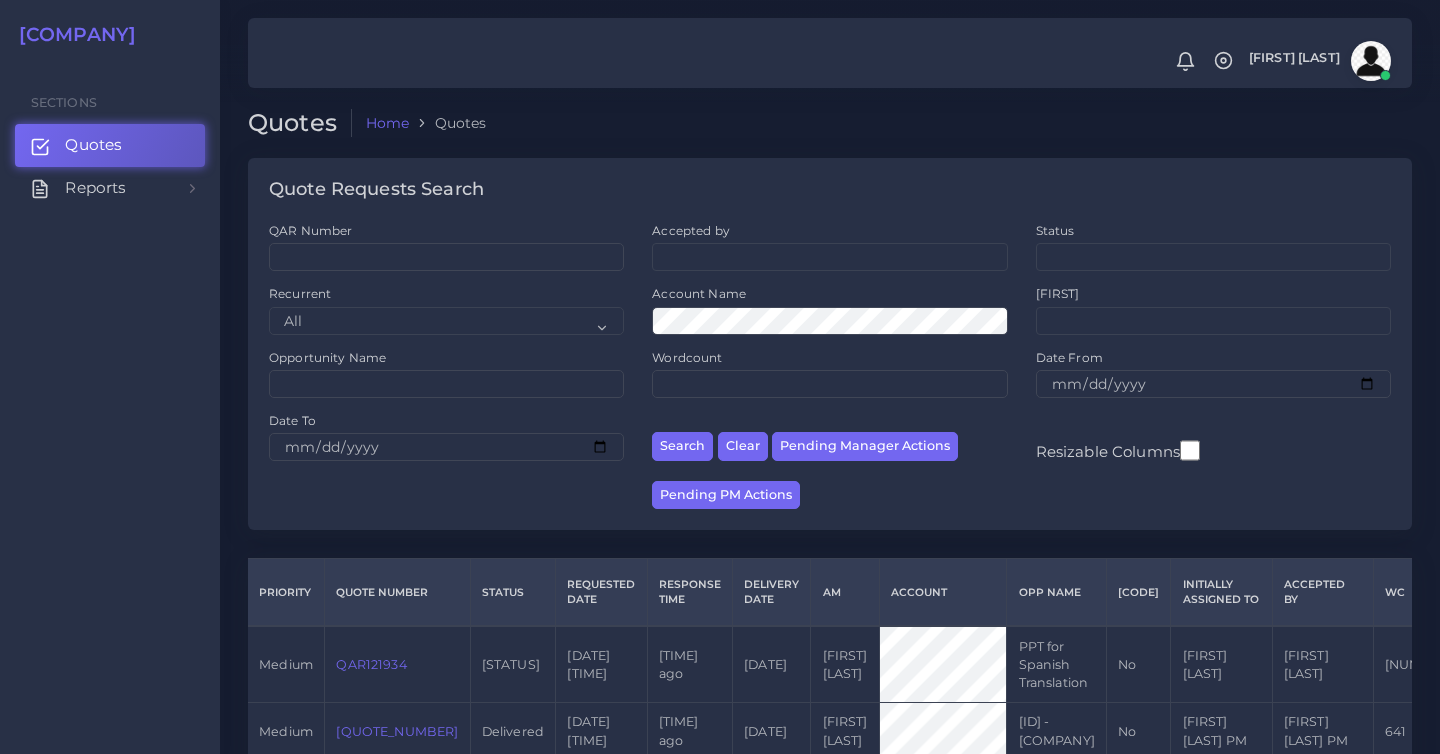 click on "Trusted Translations" at bounding box center [70, 35] 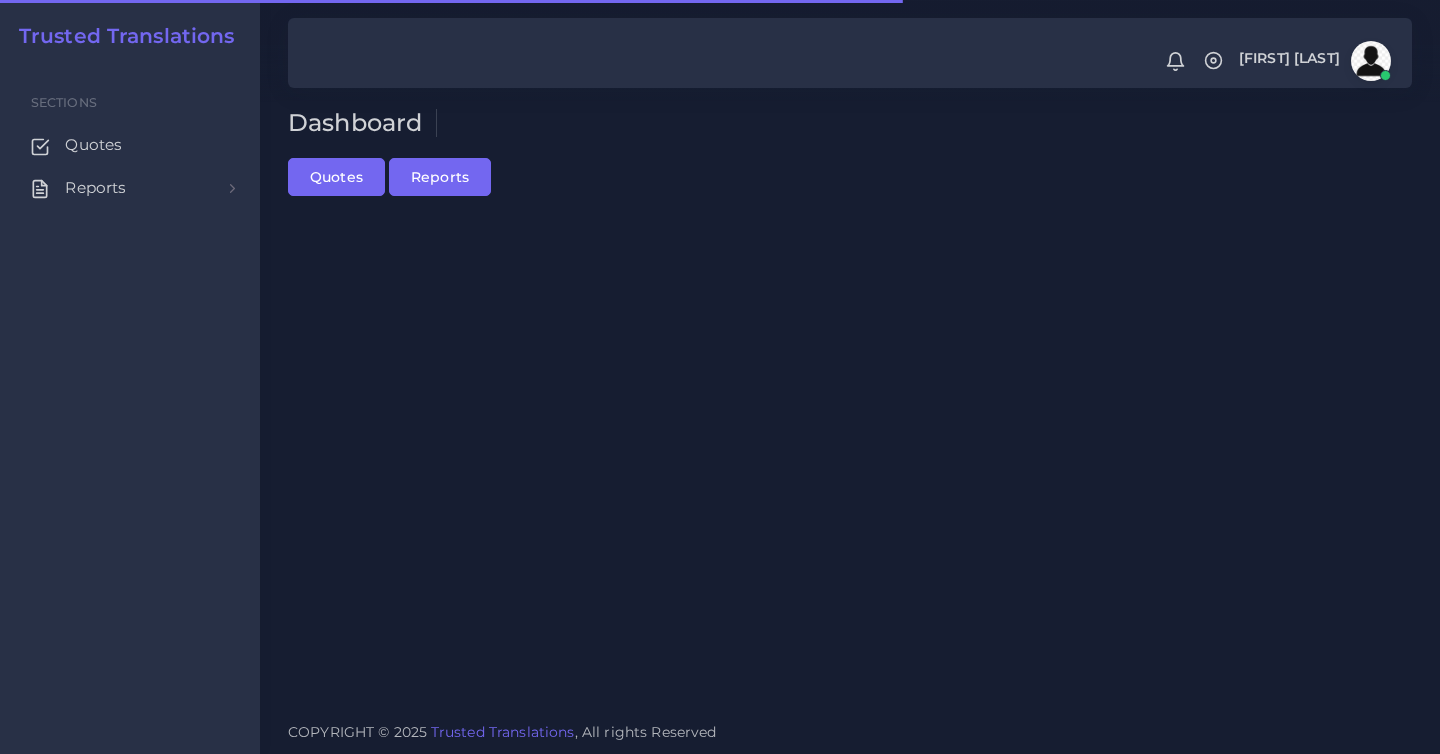 scroll, scrollTop: 0, scrollLeft: 0, axis: both 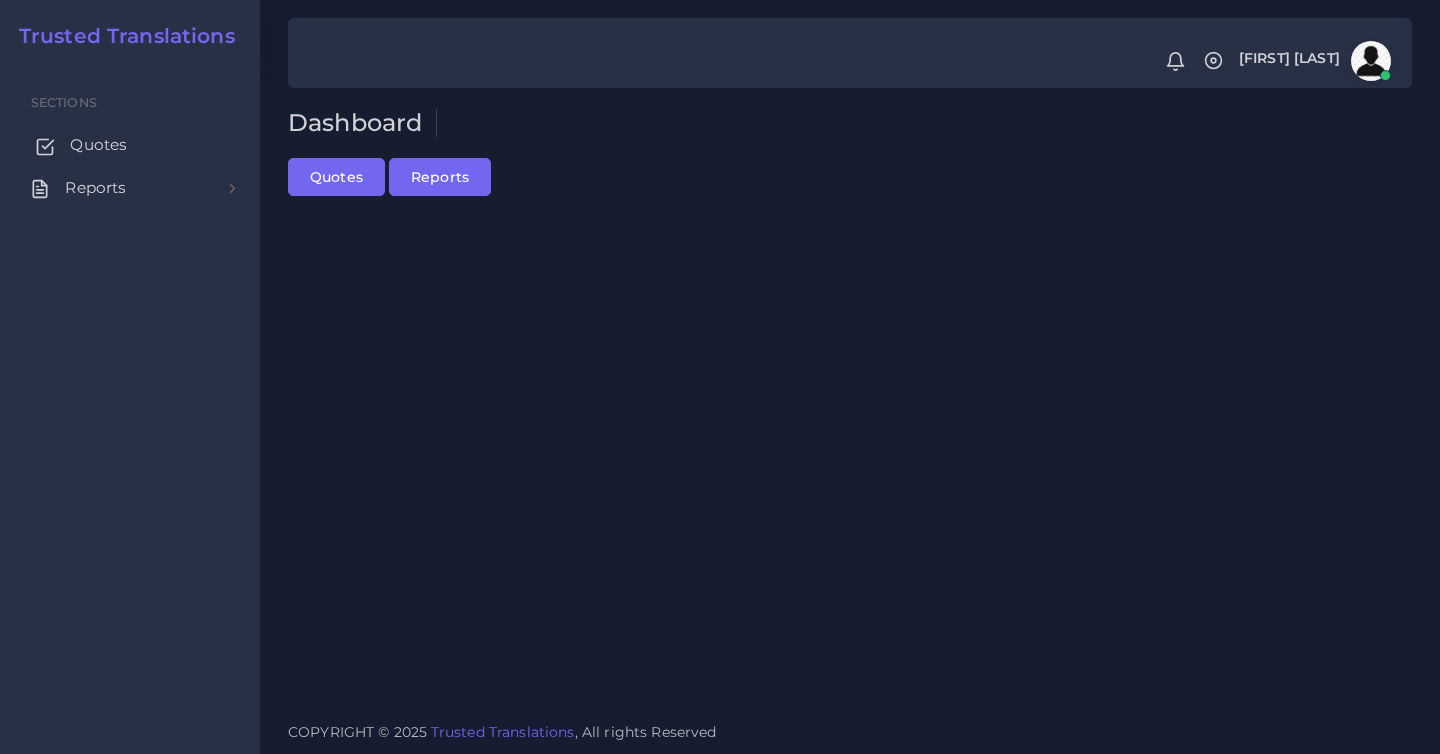 click on "Quotes" at bounding box center (98, 145) 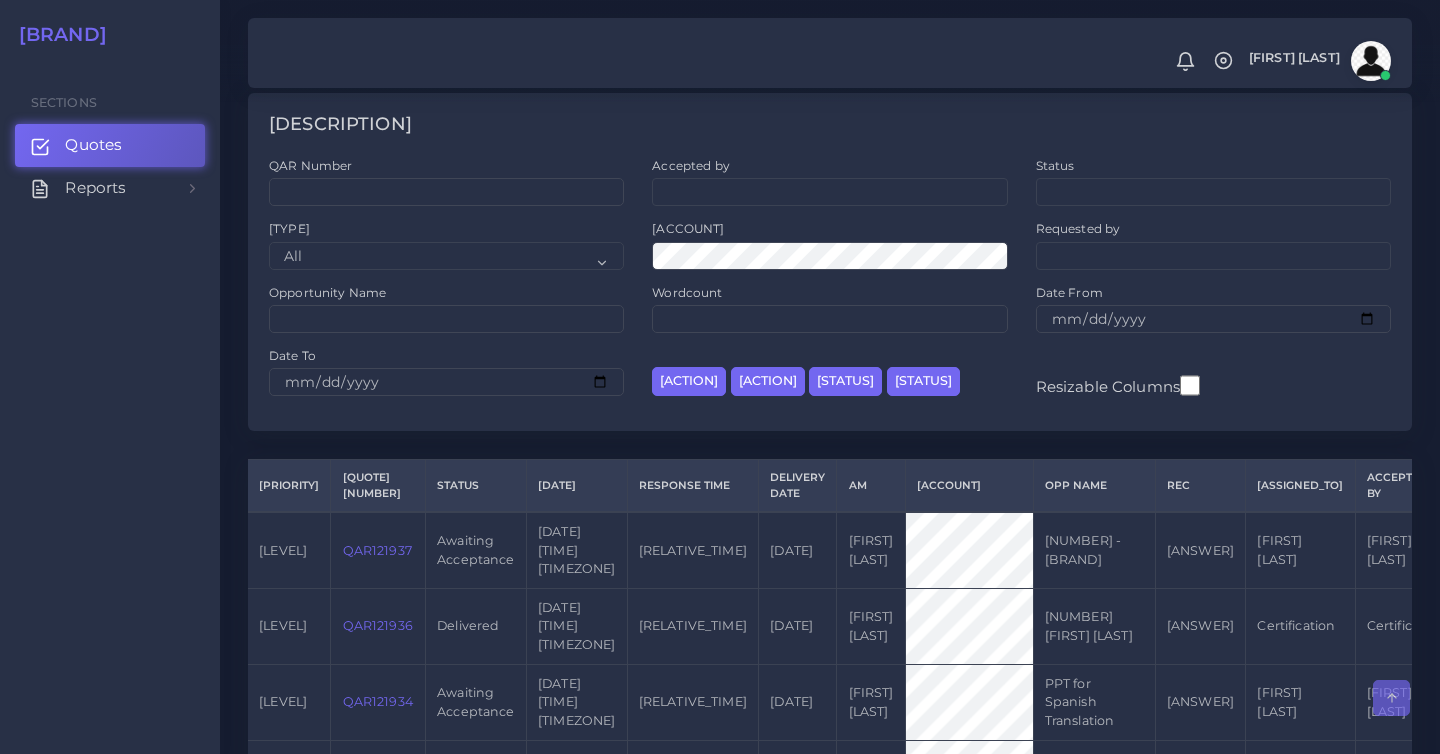 scroll, scrollTop: 0, scrollLeft: 0, axis: both 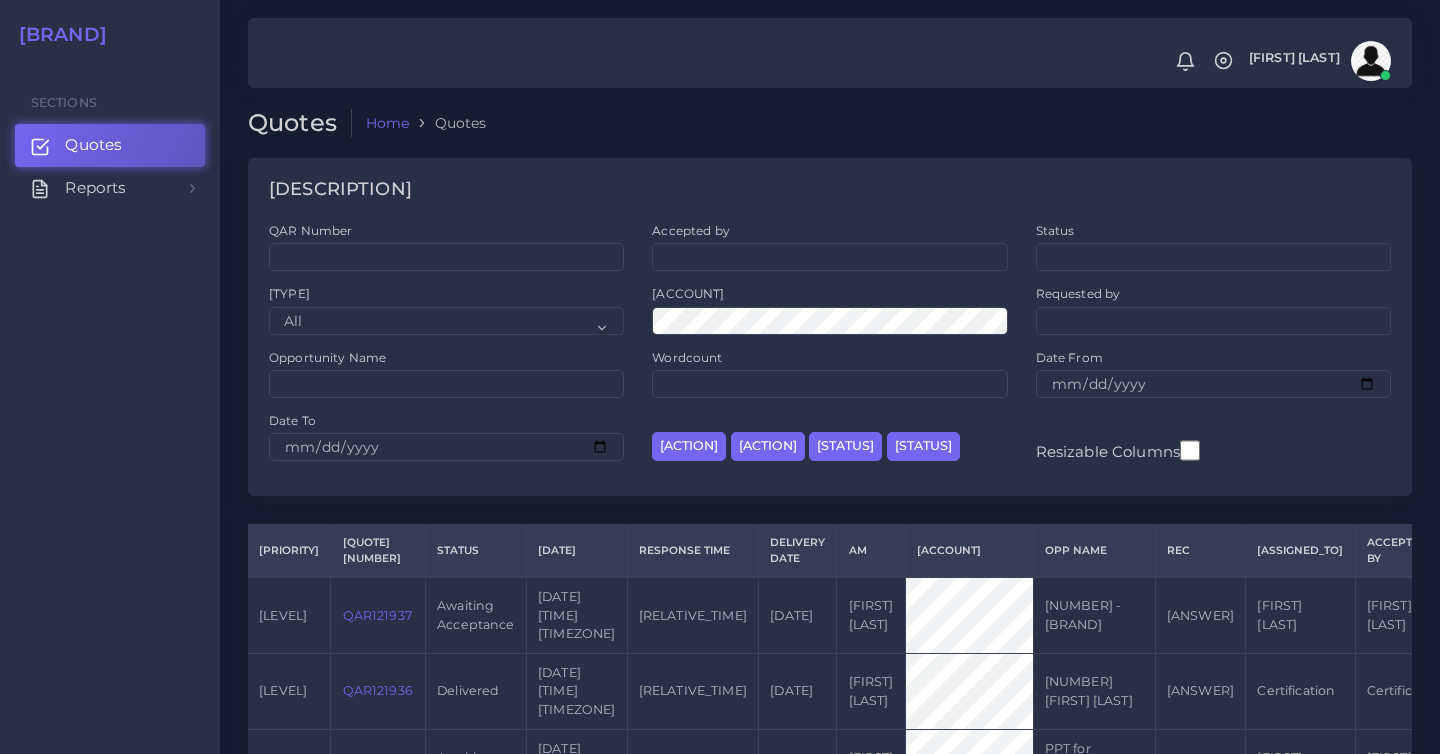 click on "Opportunity Name" at bounding box center (446, 246) 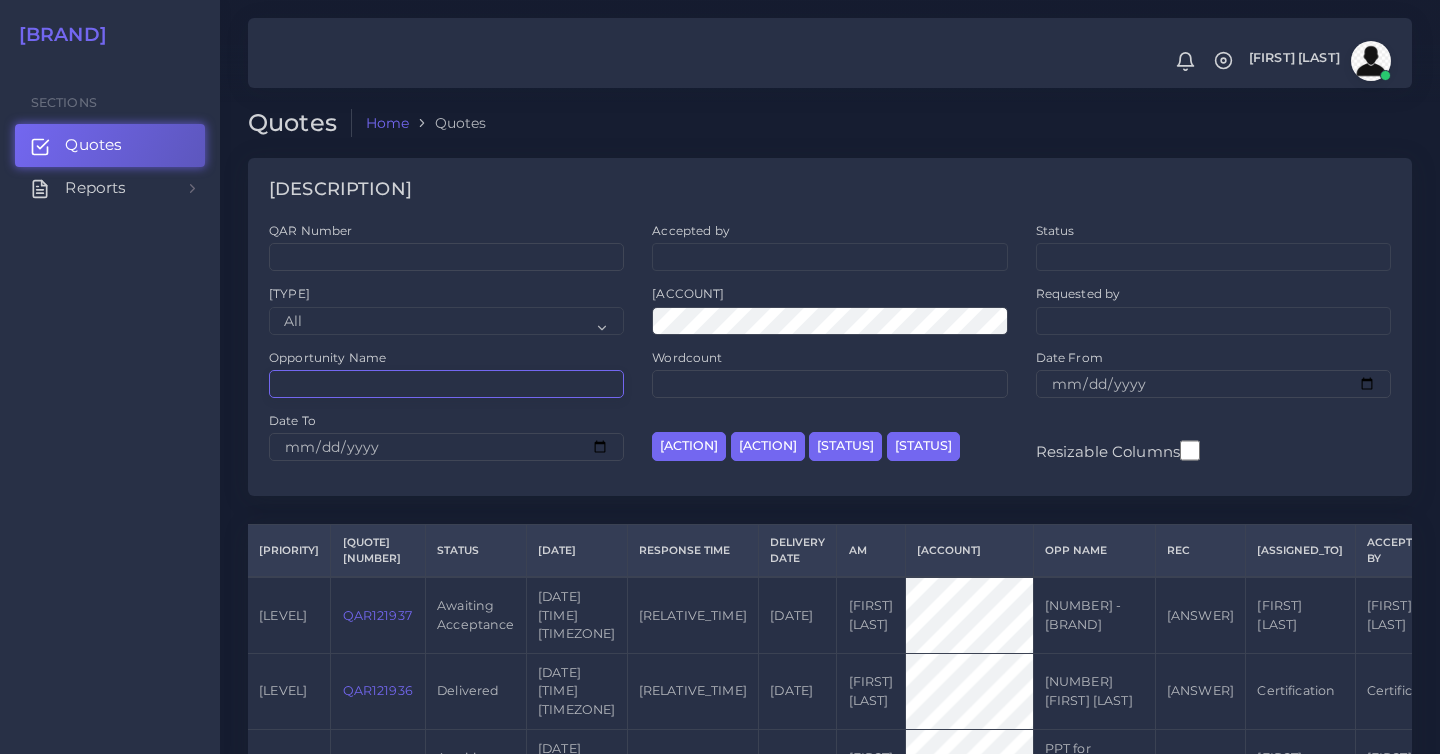 click on "Opportunity Name" at bounding box center (446, 384) 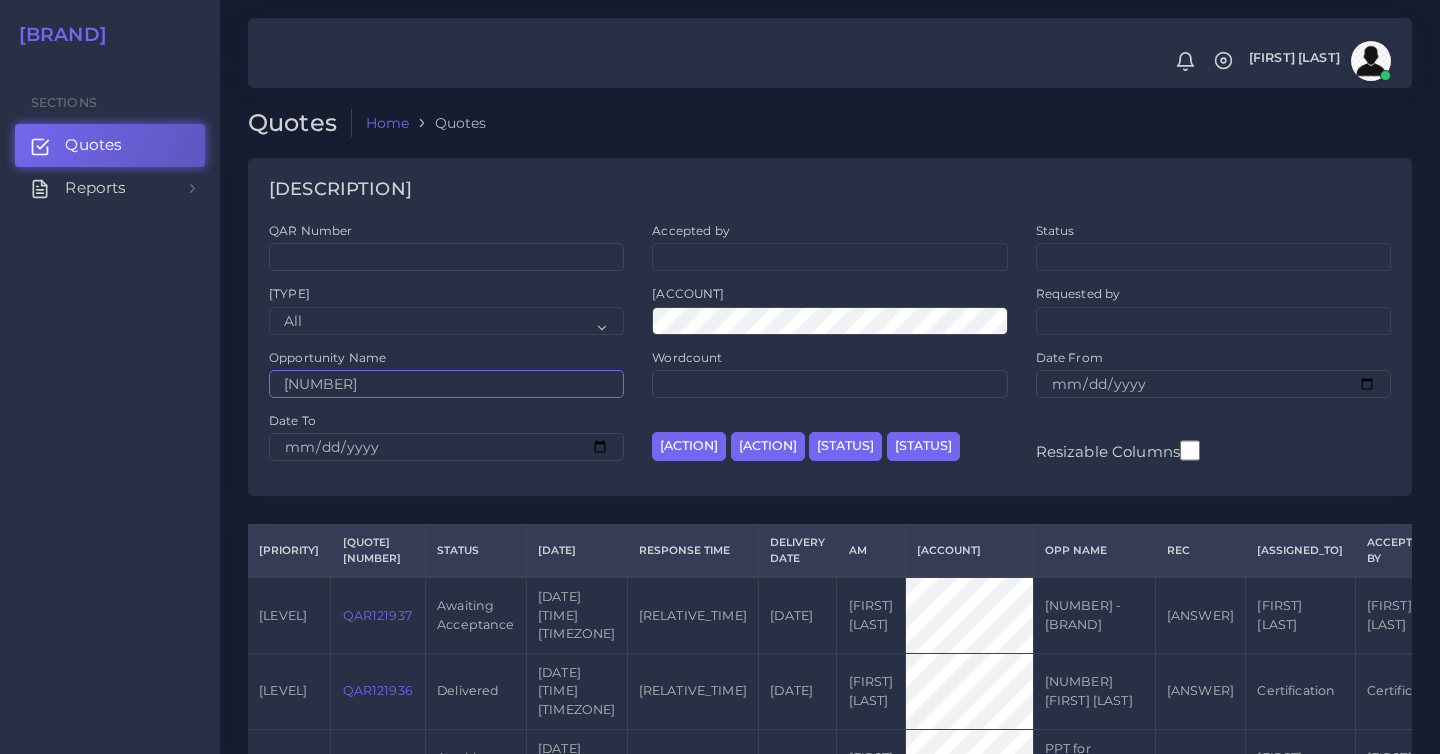 type on "73763" 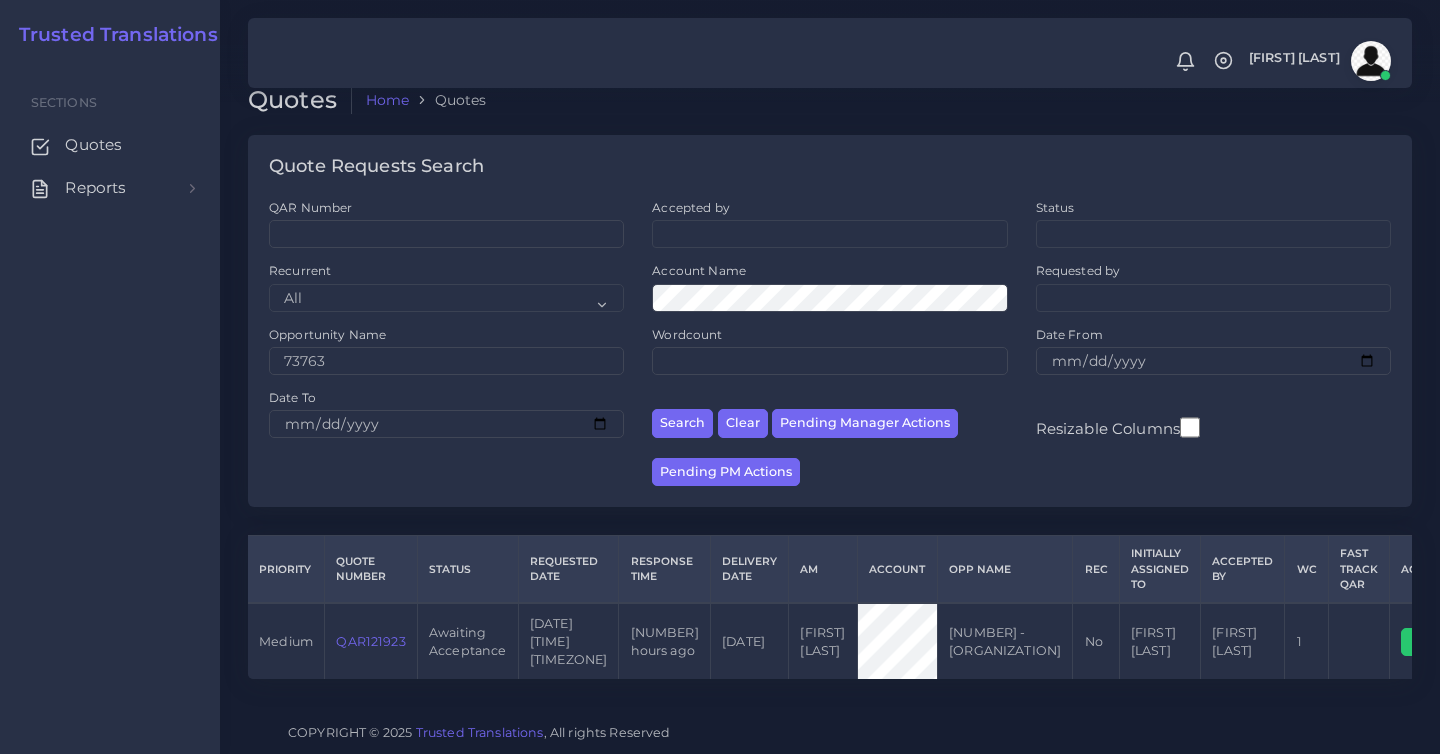 scroll, scrollTop: 81, scrollLeft: 0, axis: vertical 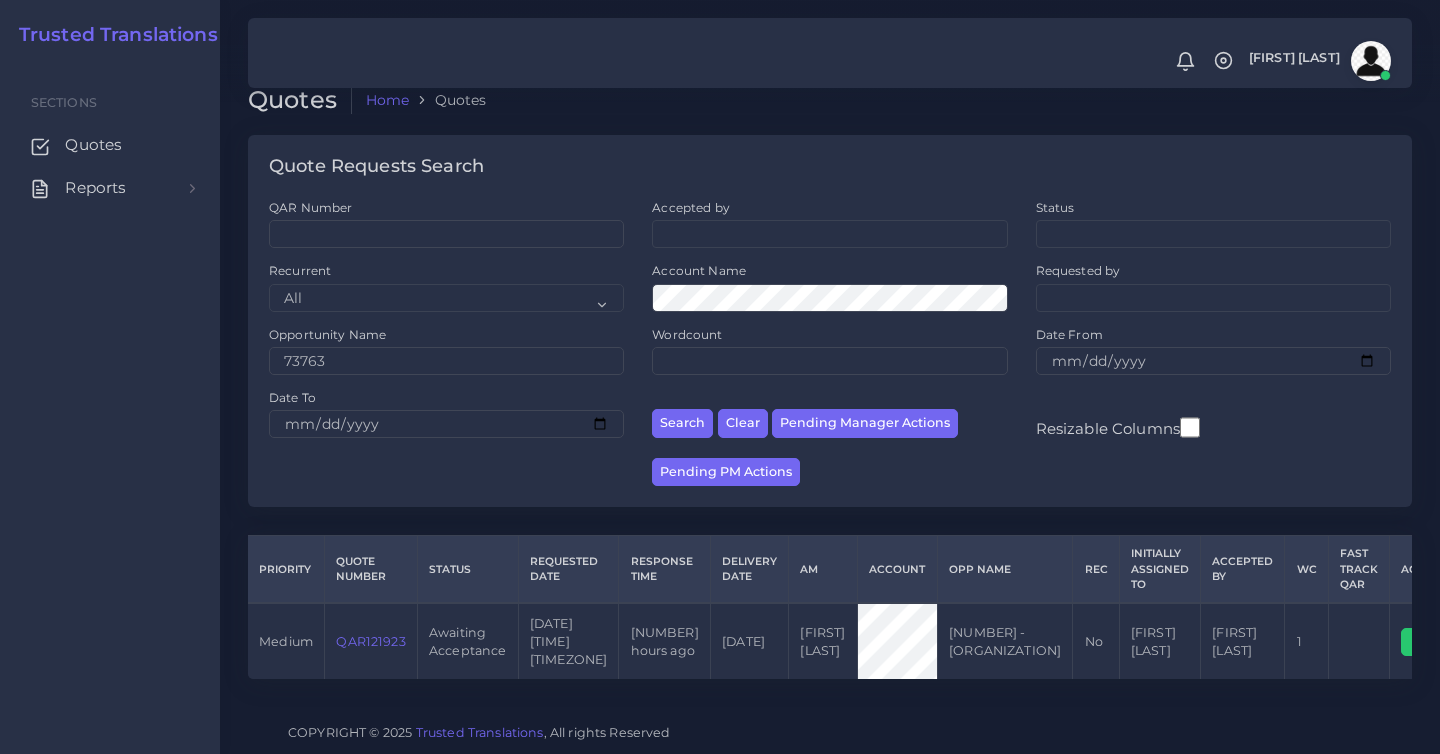 click on "QAR121923" at bounding box center (370, 641) 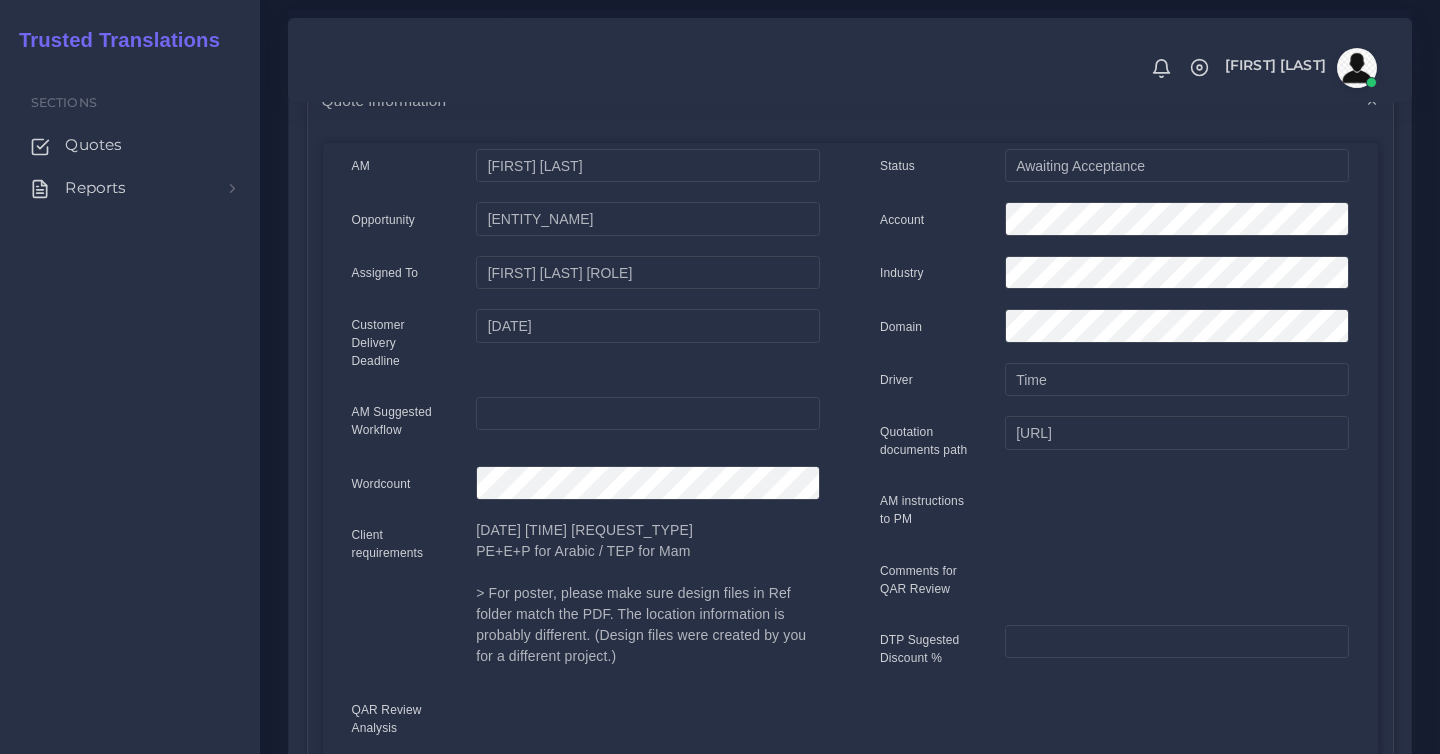 scroll, scrollTop: 297, scrollLeft: 0, axis: vertical 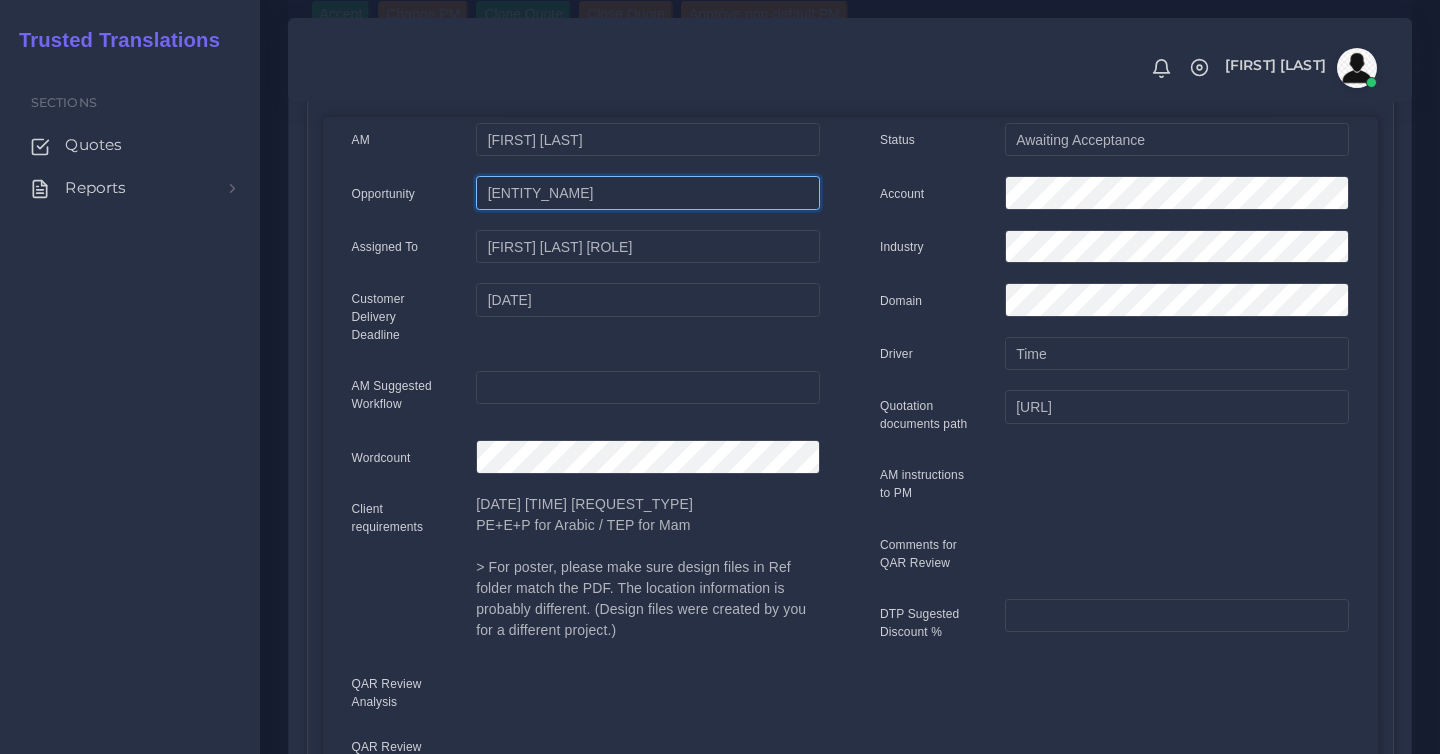 drag, startPoint x: 792, startPoint y: 192, endPoint x: 455, endPoint y: 192, distance: 337 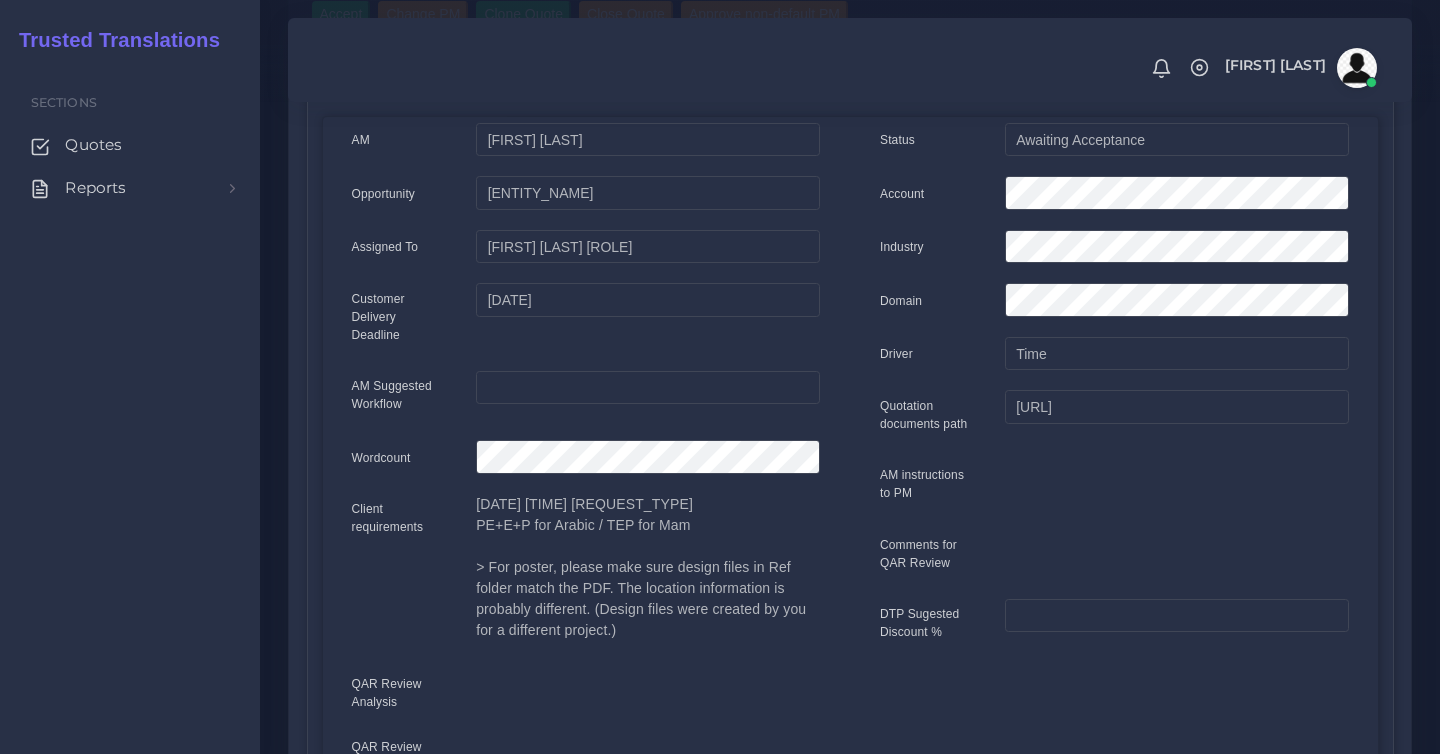 click on "Opportunity" at bounding box center [361, 140] 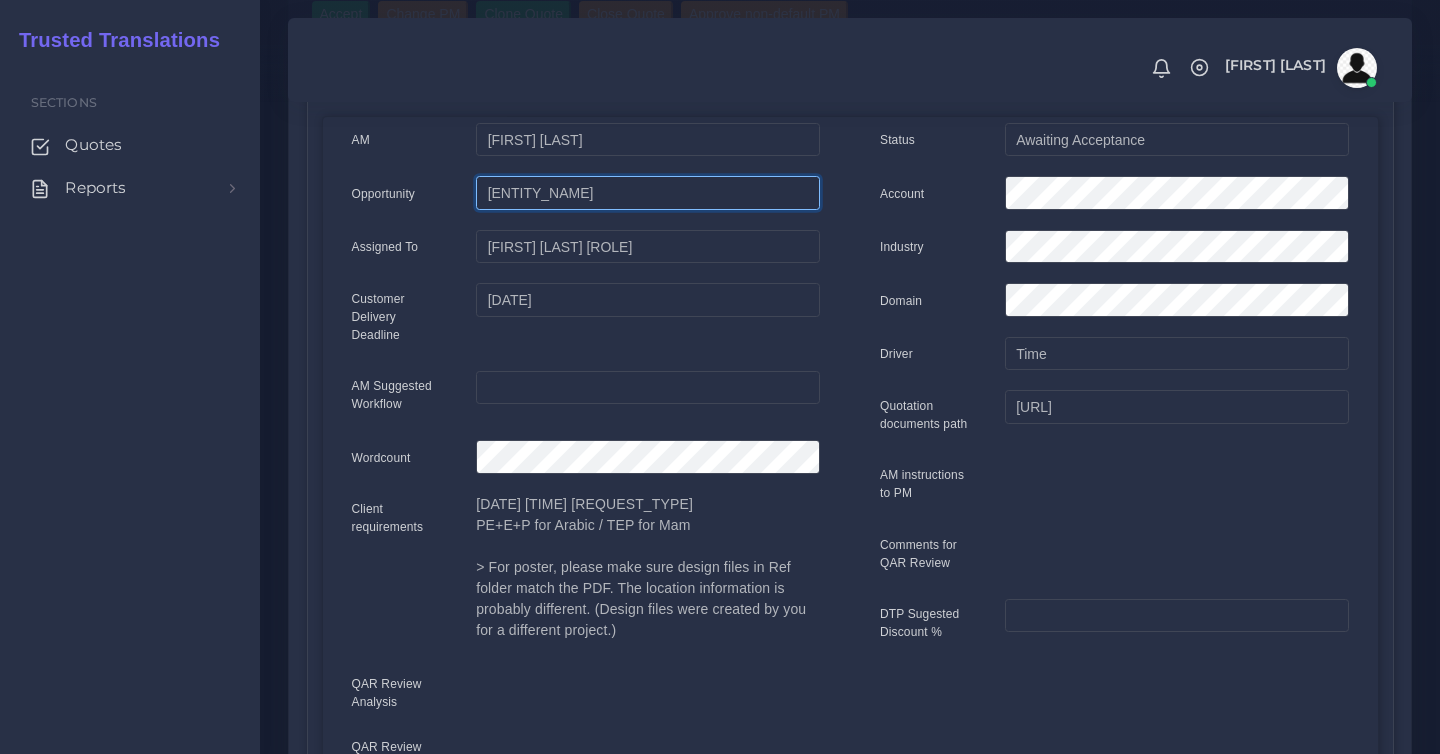 drag, startPoint x: 491, startPoint y: 194, endPoint x: 794, endPoint y: 193, distance: 303.00165 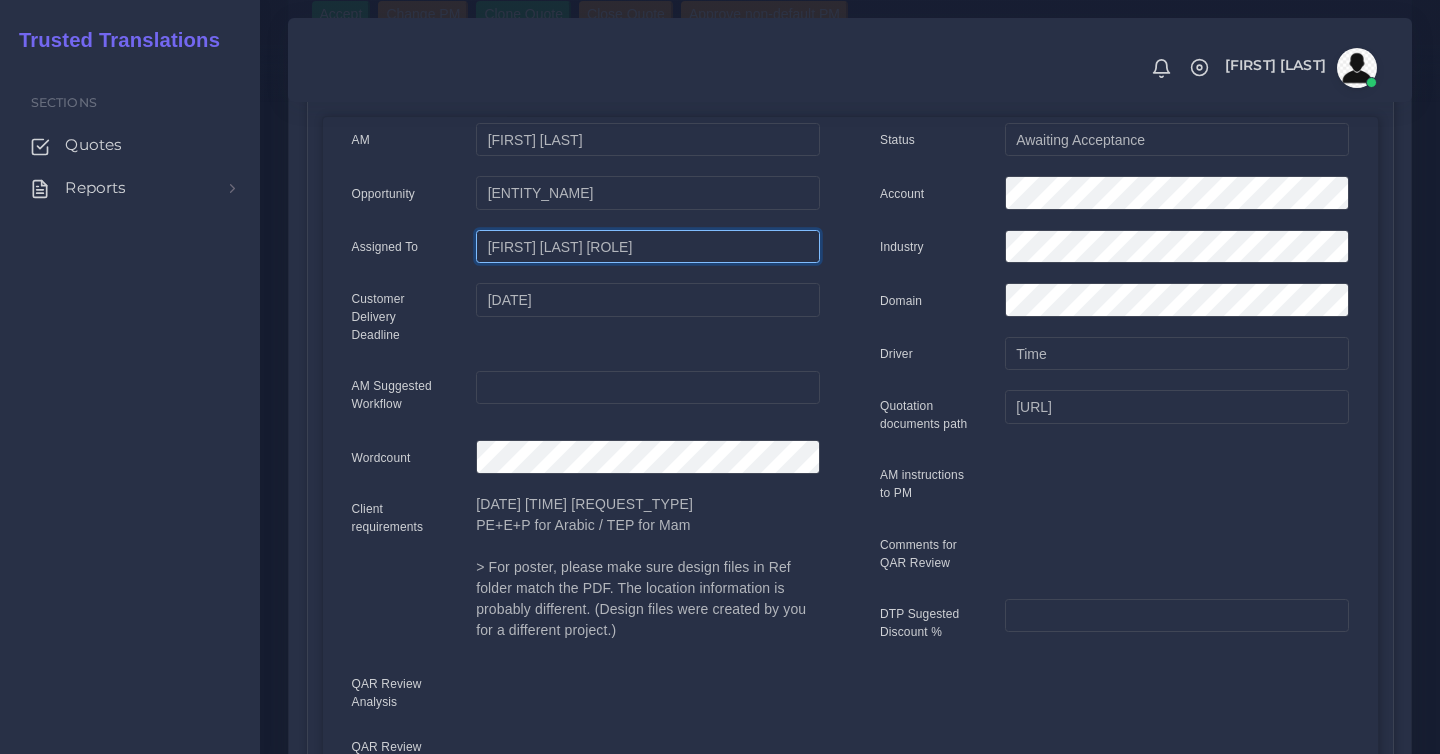 drag, startPoint x: 532, startPoint y: 248, endPoint x: 815, endPoint y: 248, distance: 283 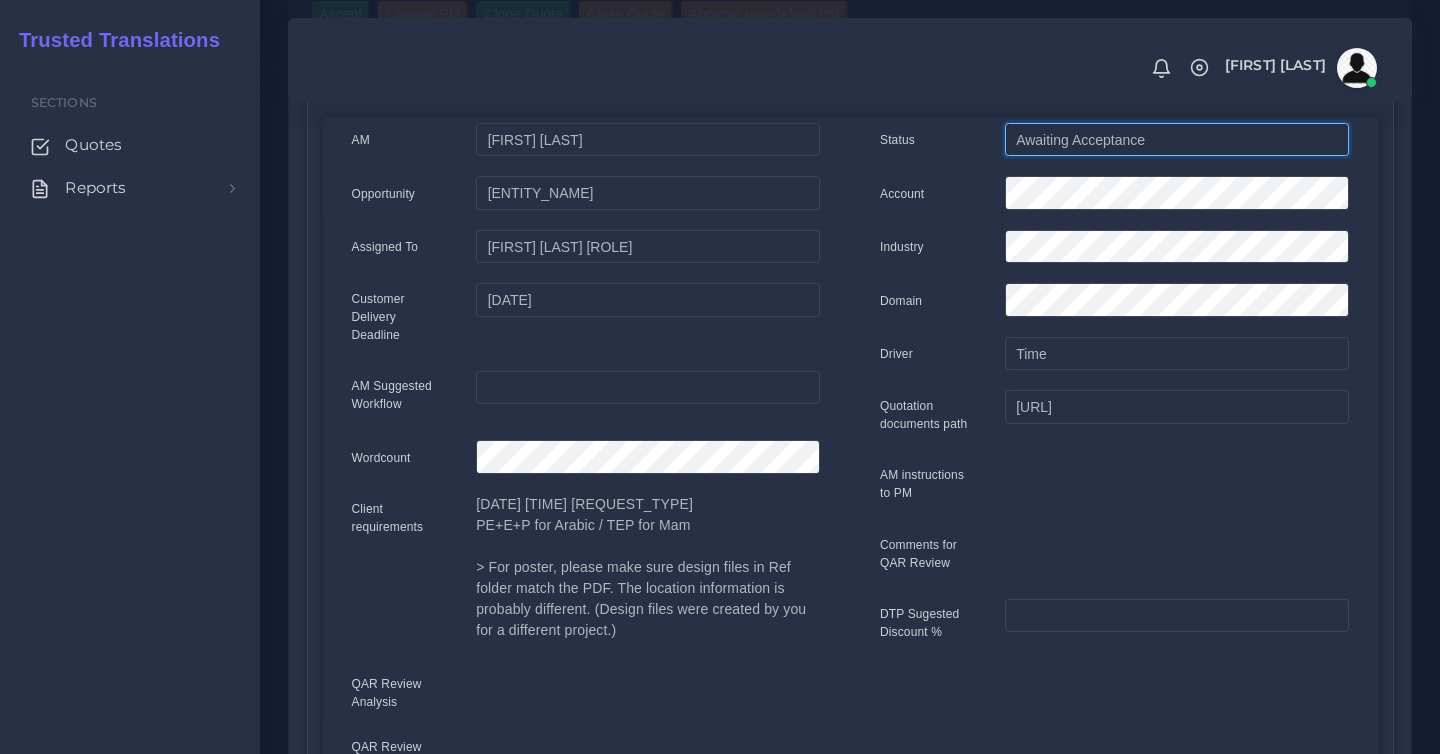 drag, startPoint x: 1171, startPoint y: 141, endPoint x: 1008, endPoint y: 138, distance: 163.0276 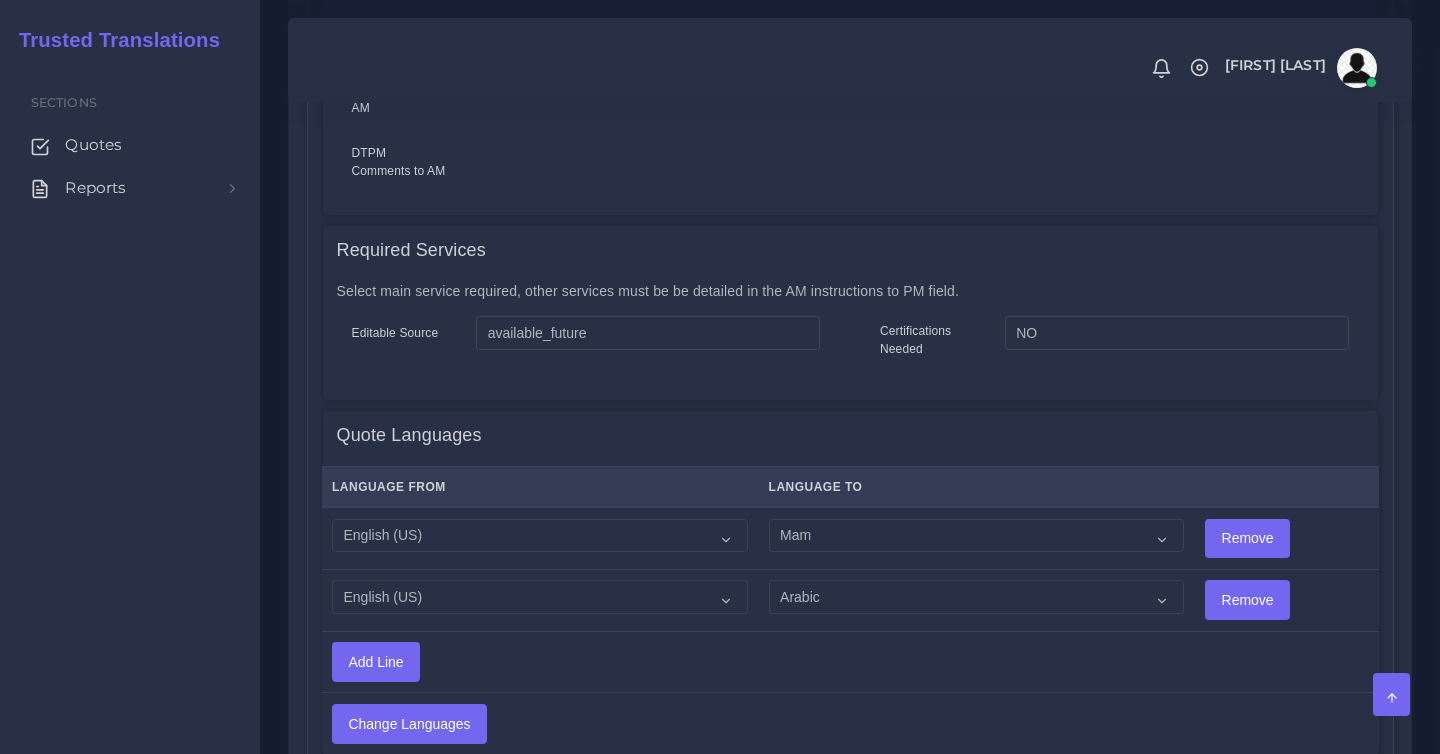 scroll, scrollTop: 1294, scrollLeft: 0, axis: vertical 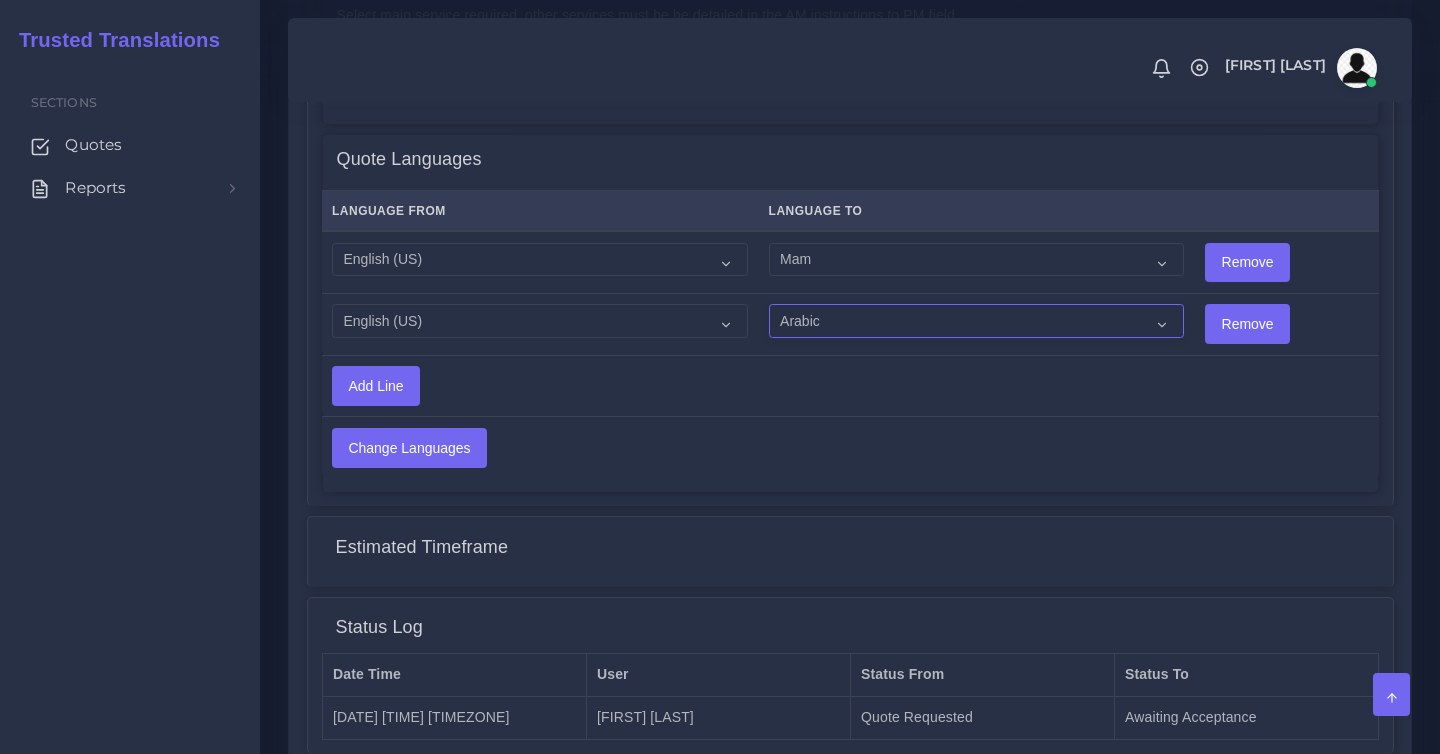 click on "Acoli
Afar
Afrikaans
Akan
Akateko
Albanian
American Sign Language (ASL)
Amharic
Arabic
Arabic (Egypt)" at bounding box center (977, 321) 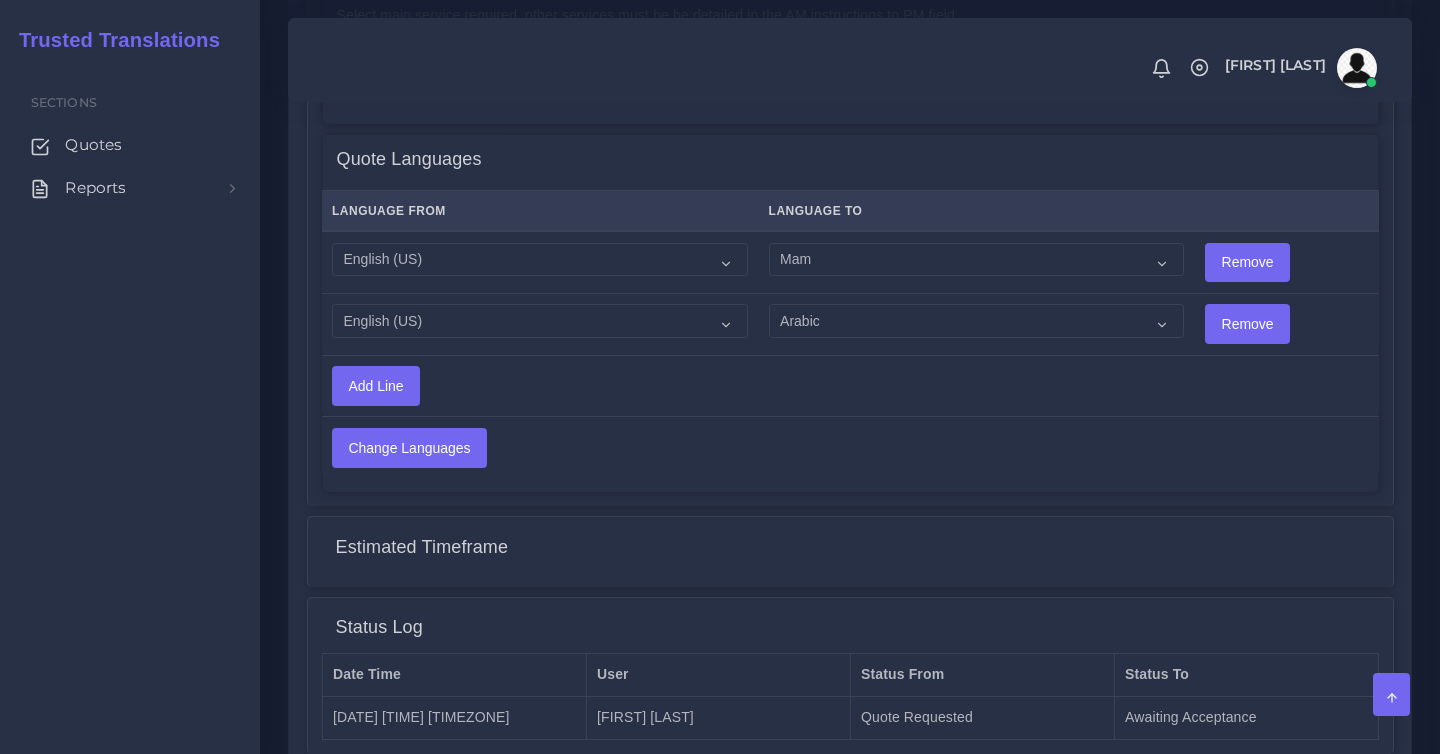 click on "Add Line" at bounding box center [540, 262] 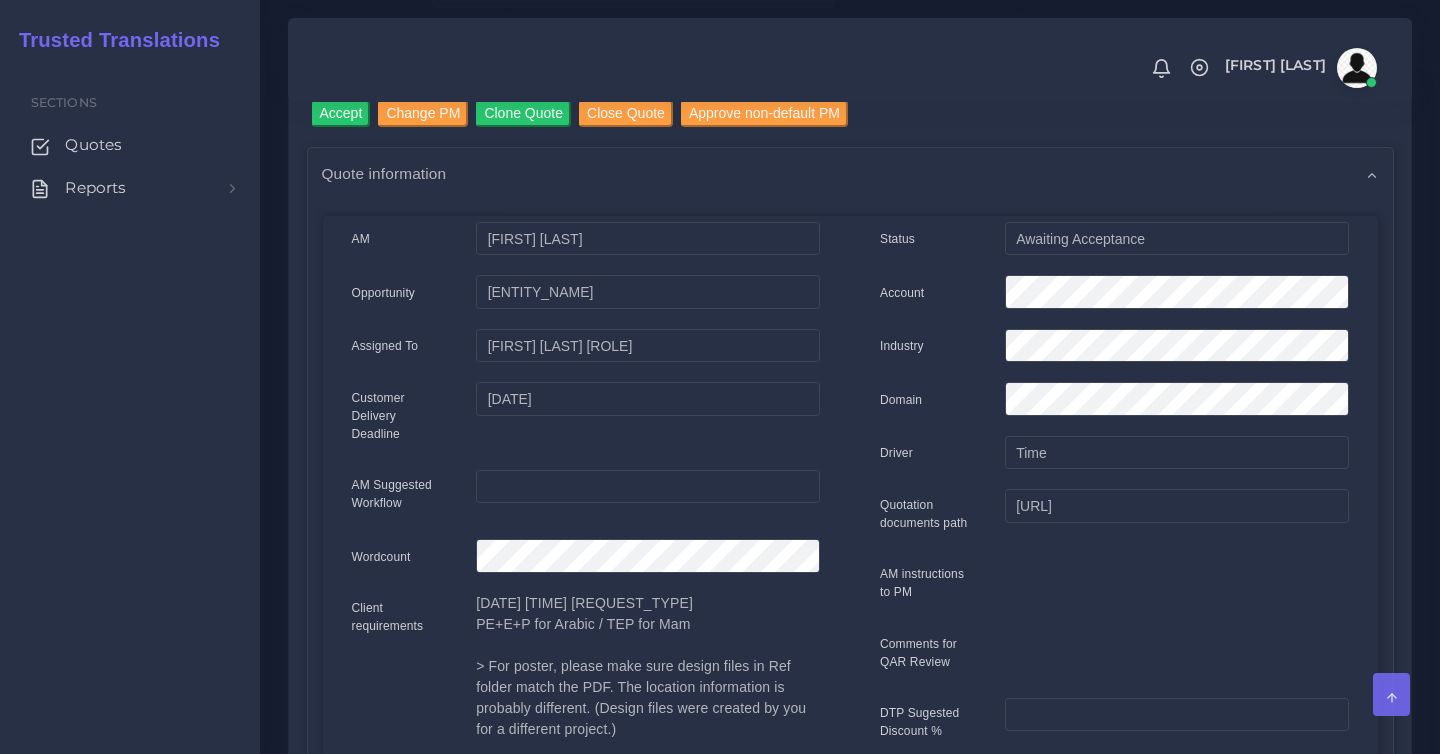 scroll, scrollTop: 0, scrollLeft: 0, axis: both 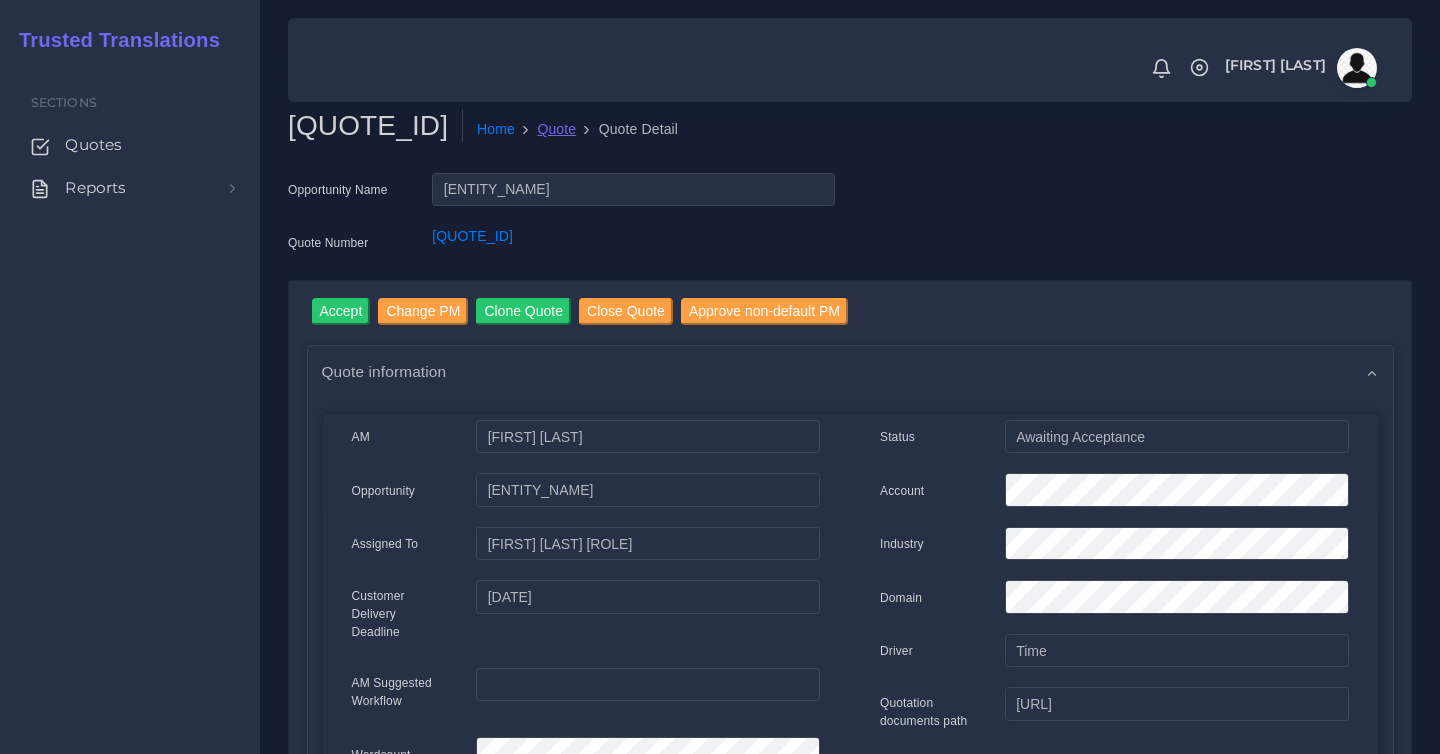 click on "Quote" at bounding box center [556, 129] 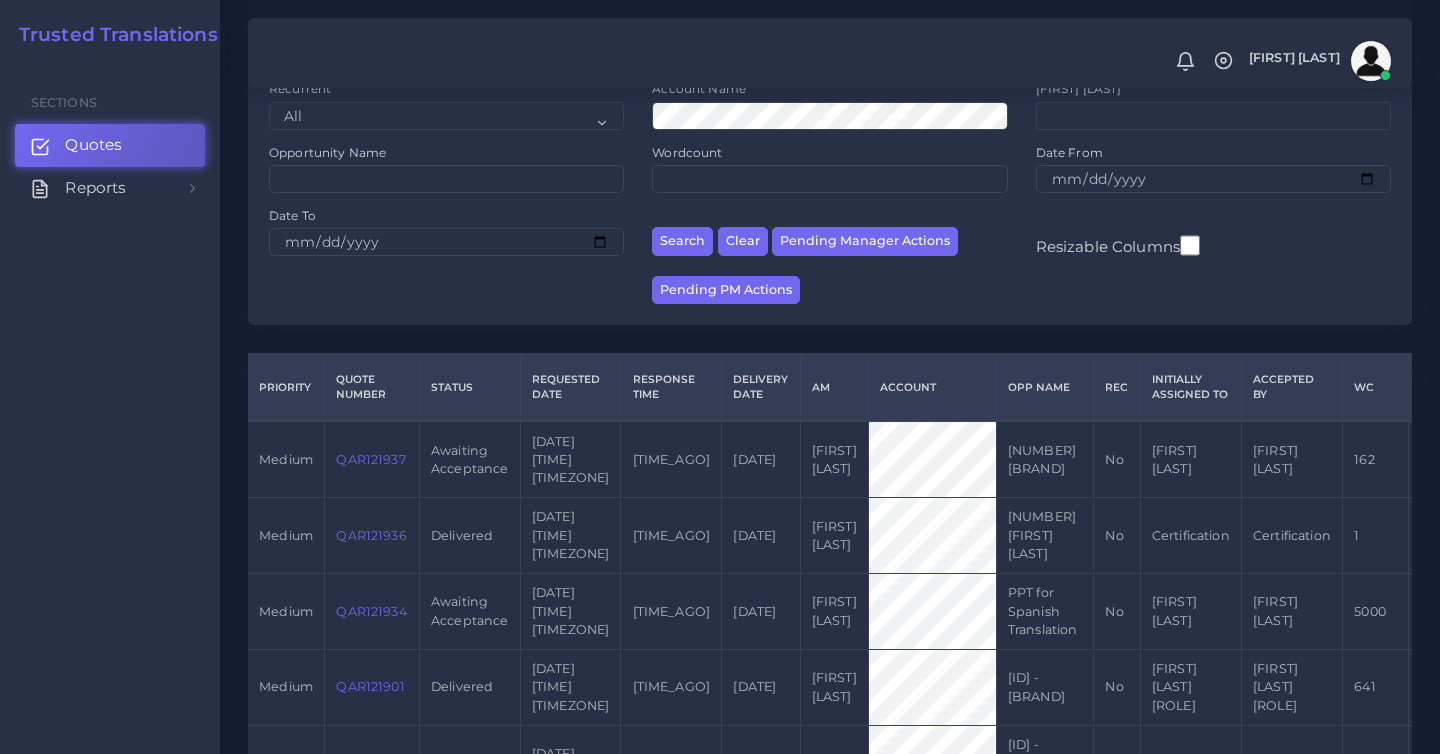 scroll, scrollTop: 0, scrollLeft: 0, axis: both 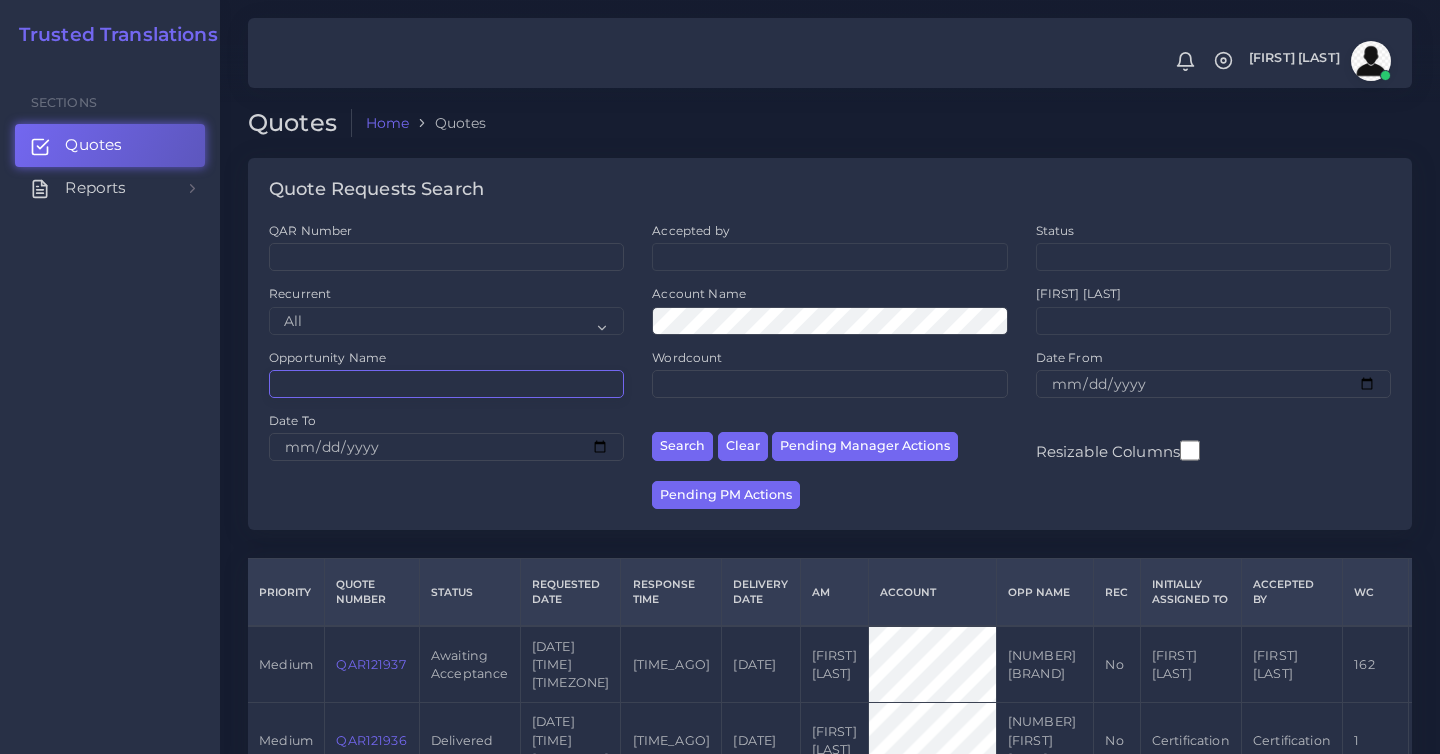 click on "Opportunity Name" at bounding box center [446, 384] 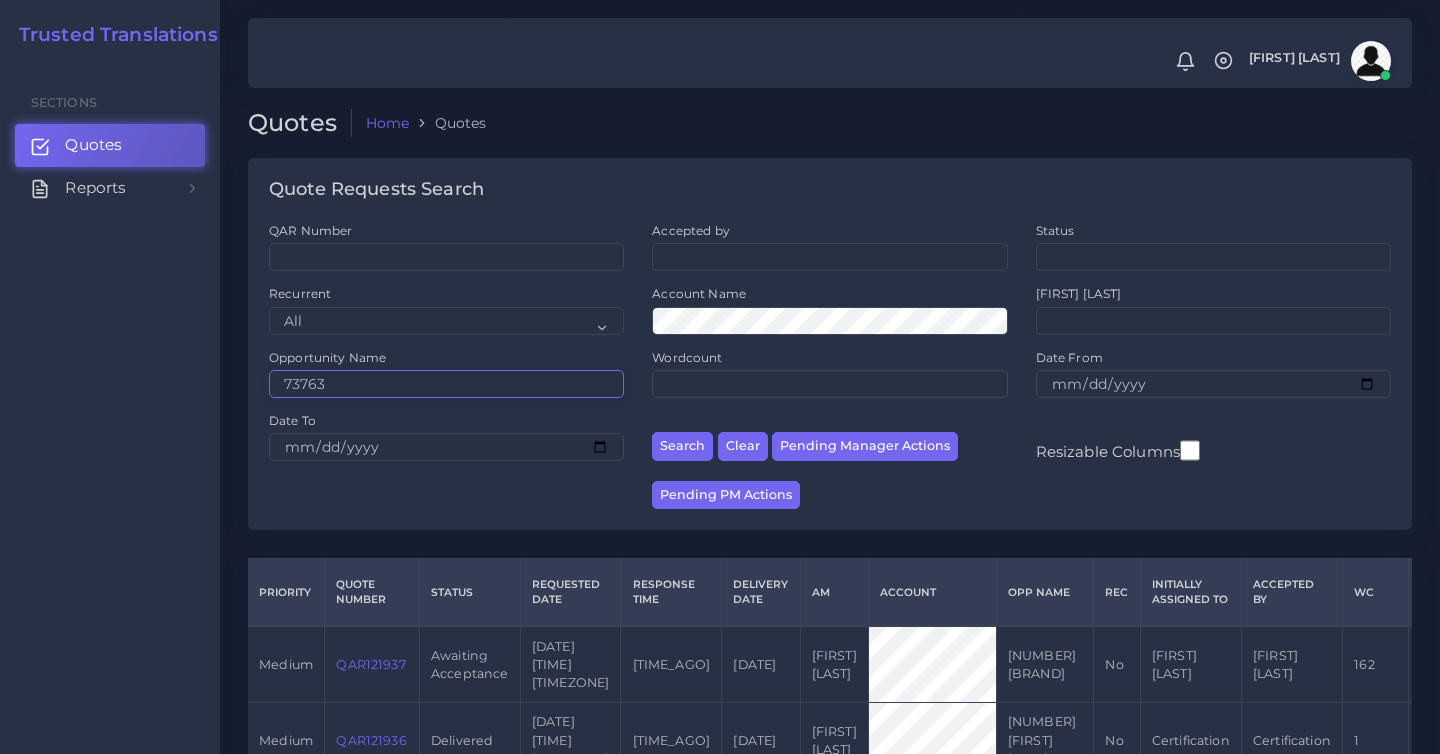 type on "73763" 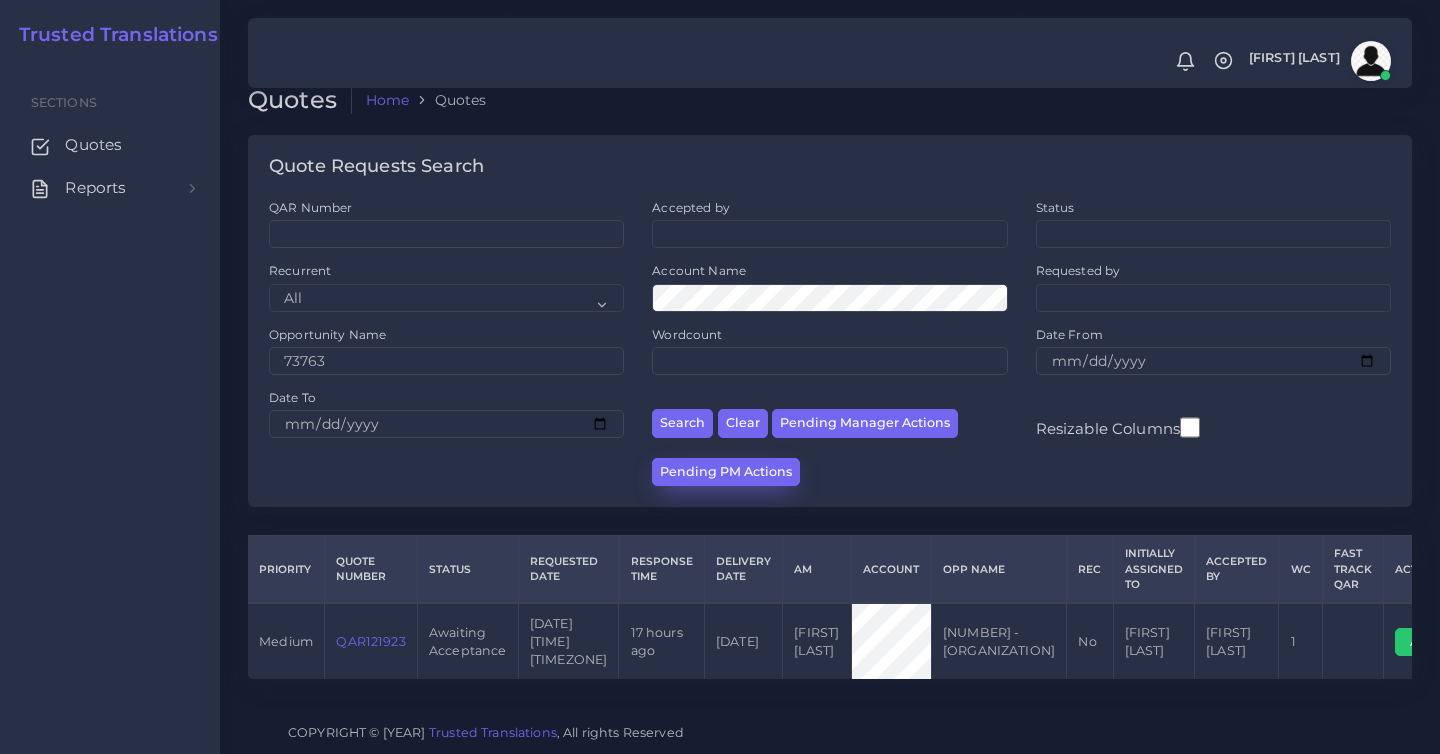 scroll, scrollTop: 81, scrollLeft: 0, axis: vertical 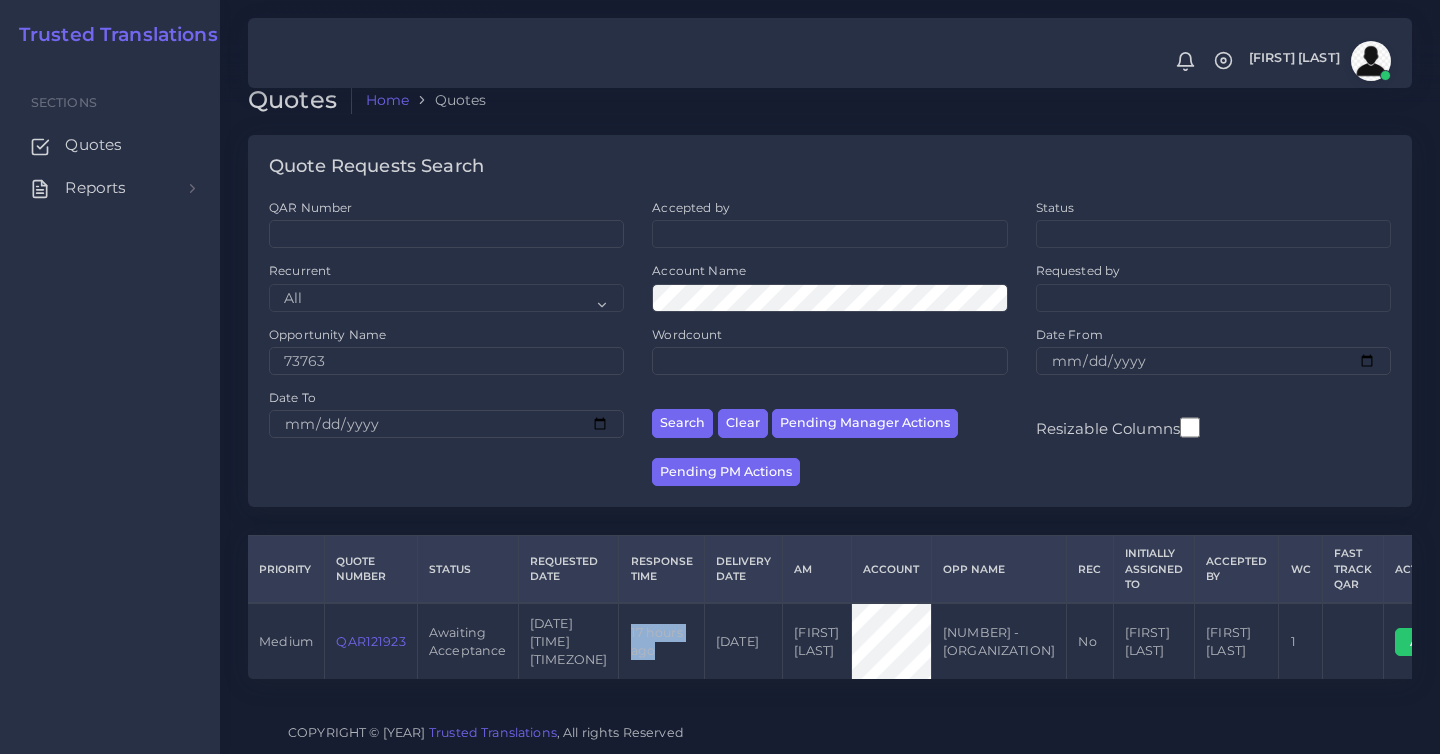 drag, startPoint x: 655, startPoint y: 617, endPoint x: 614, endPoint y: 594, distance: 47.010635 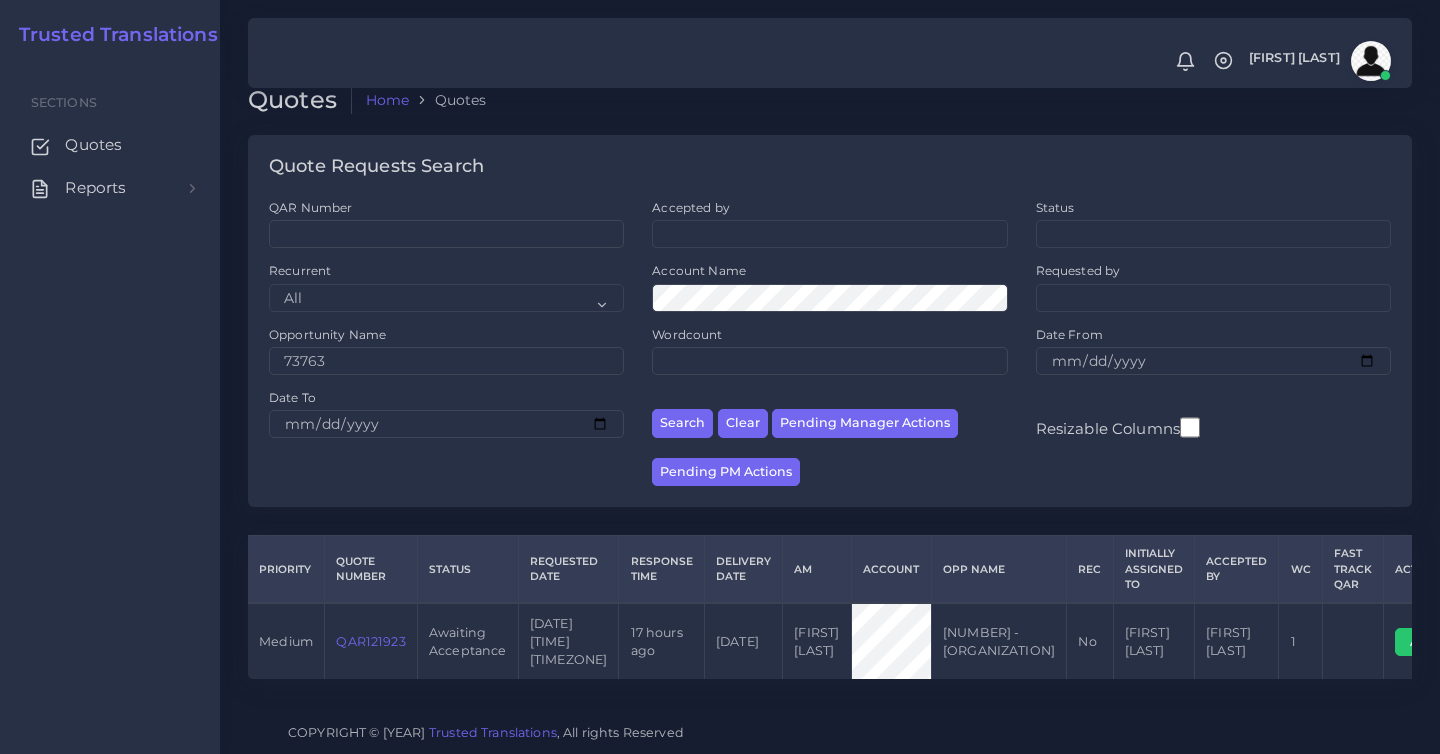 click on "[RELATIVE_TIME]" at bounding box center [661, 641] 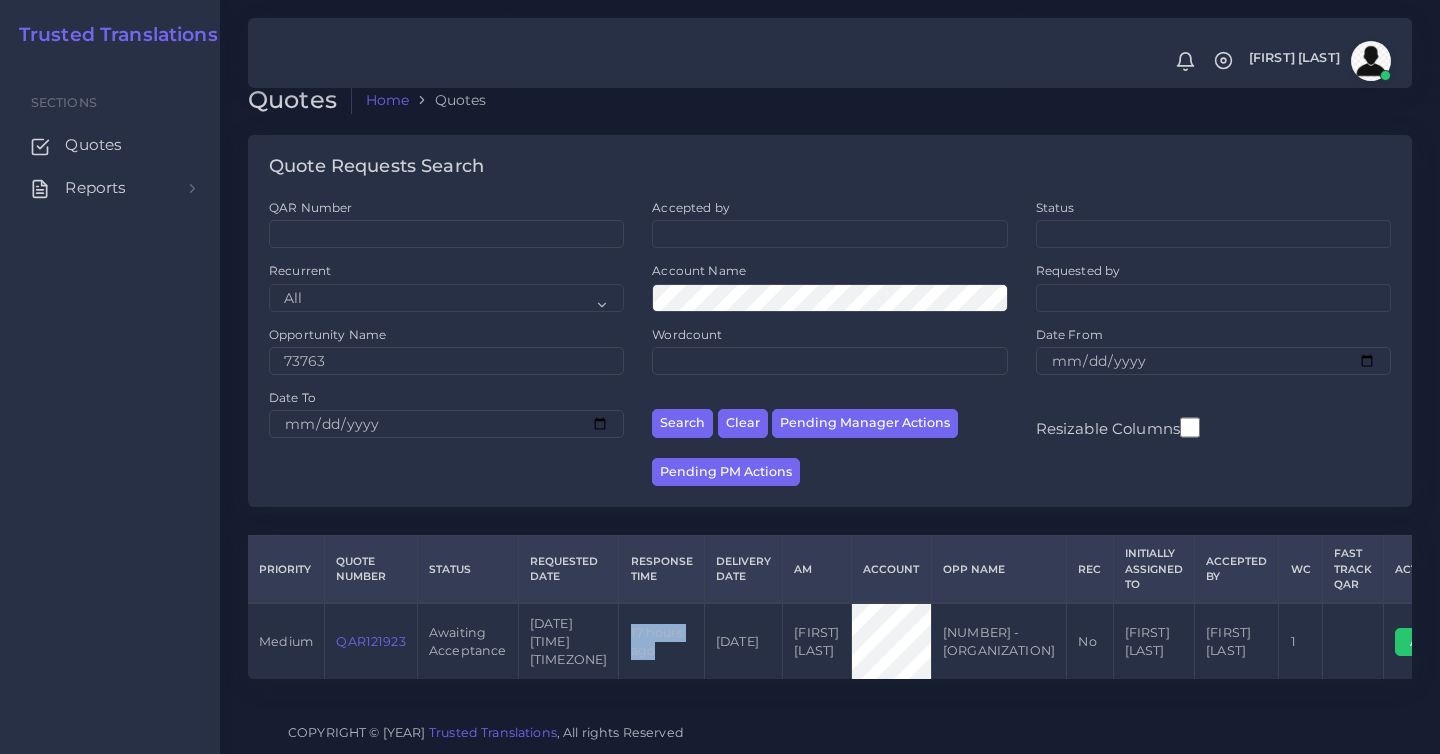 drag, startPoint x: 649, startPoint y: 629, endPoint x: 614, endPoint y: 607, distance: 41.340054 